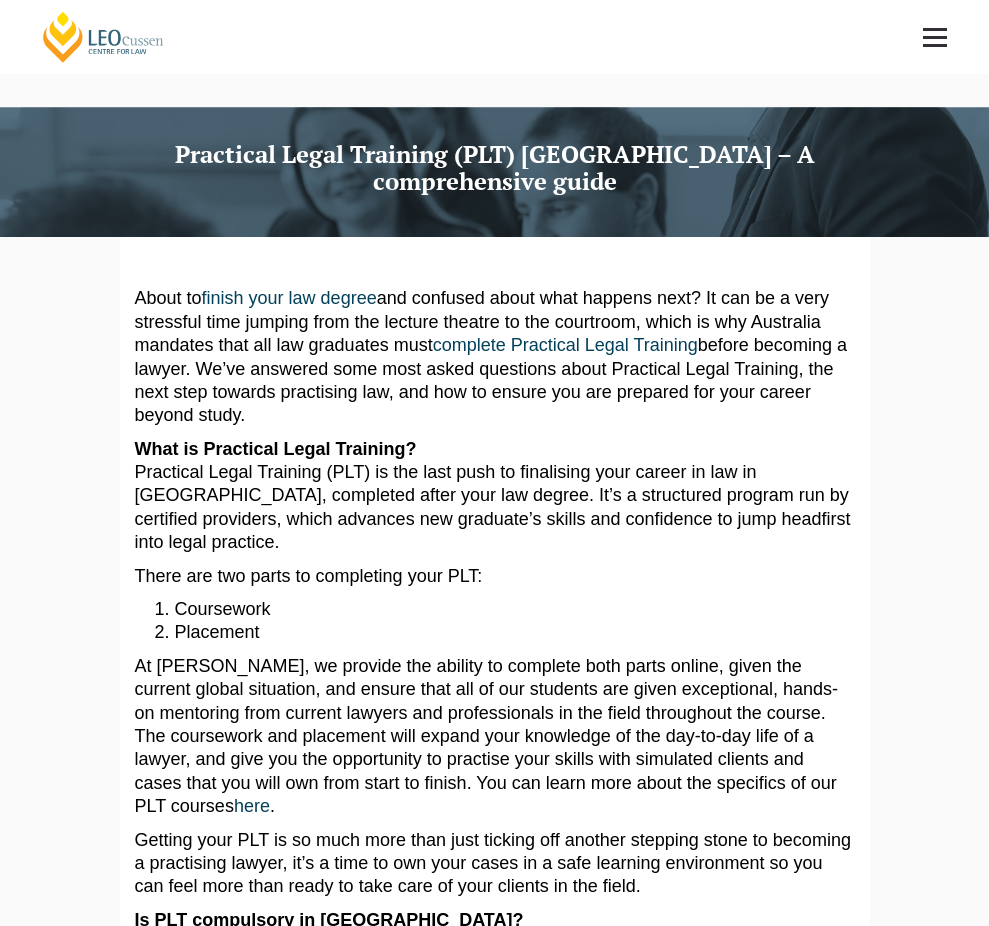 scroll, scrollTop: 138, scrollLeft: 0, axis: vertical 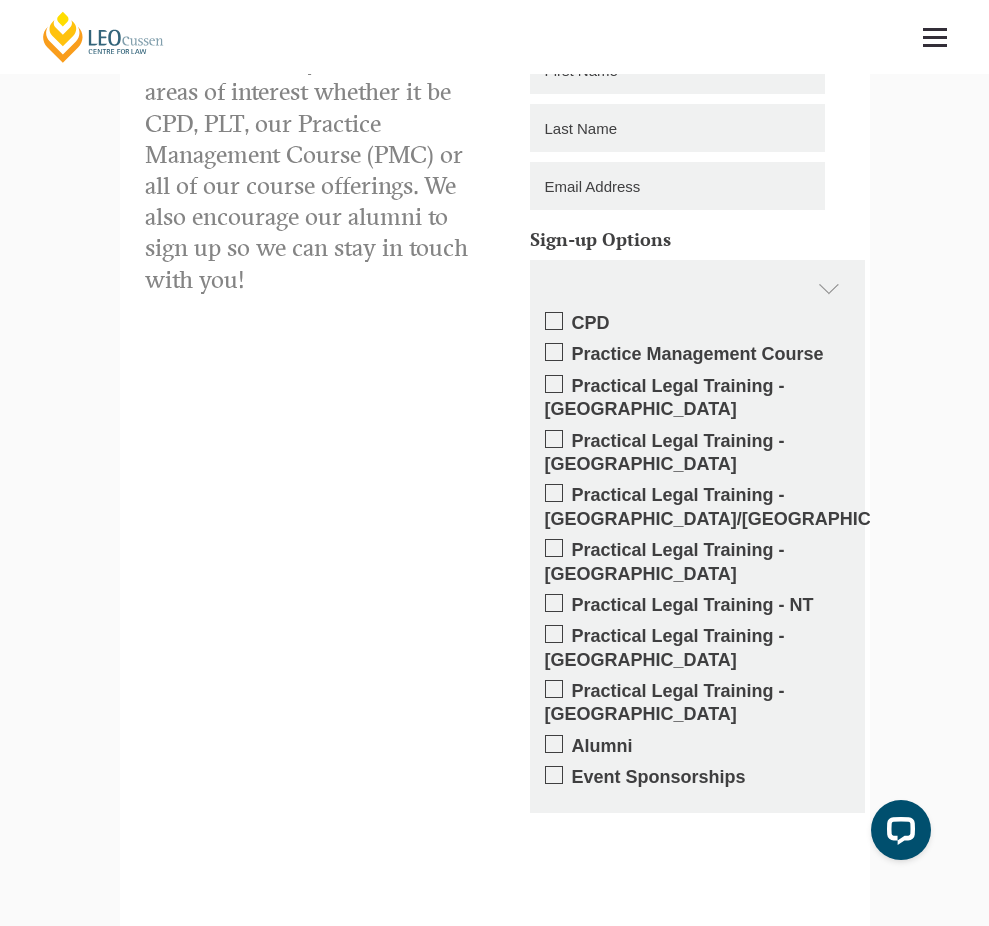 click at bounding box center [554, 493] 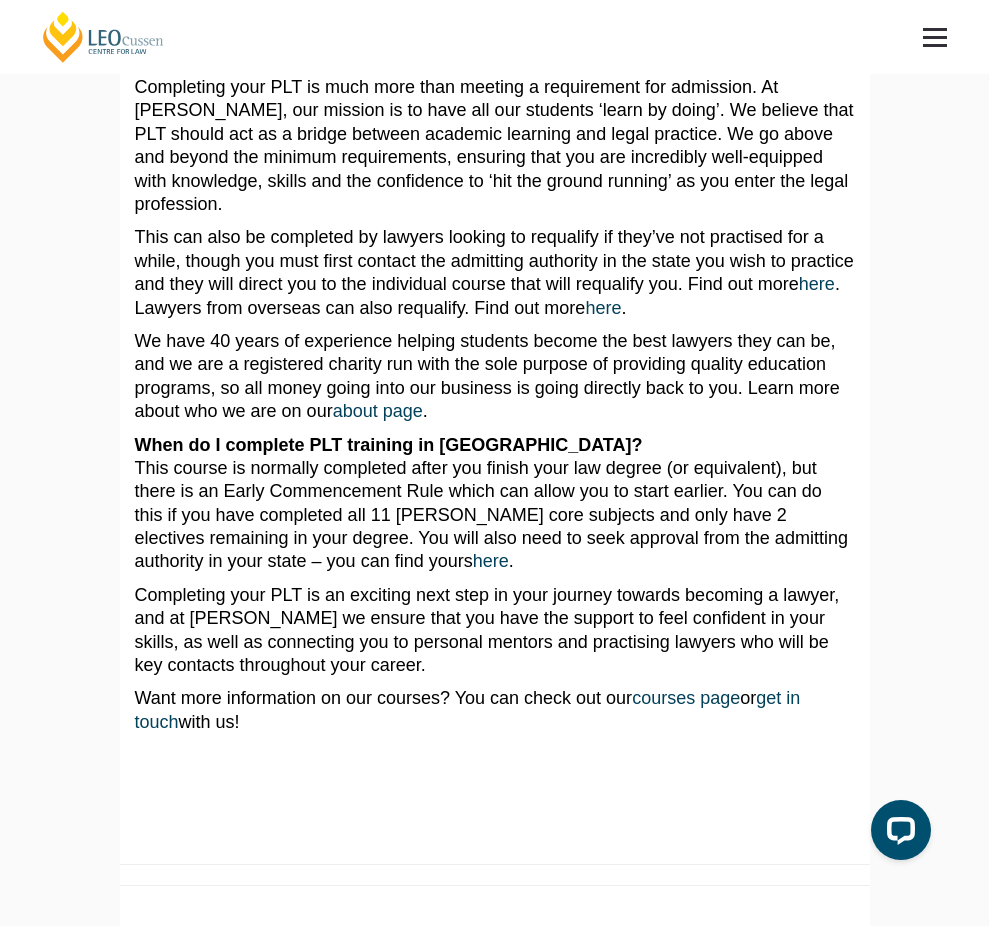 scroll, scrollTop: 0, scrollLeft: 0, axis: both 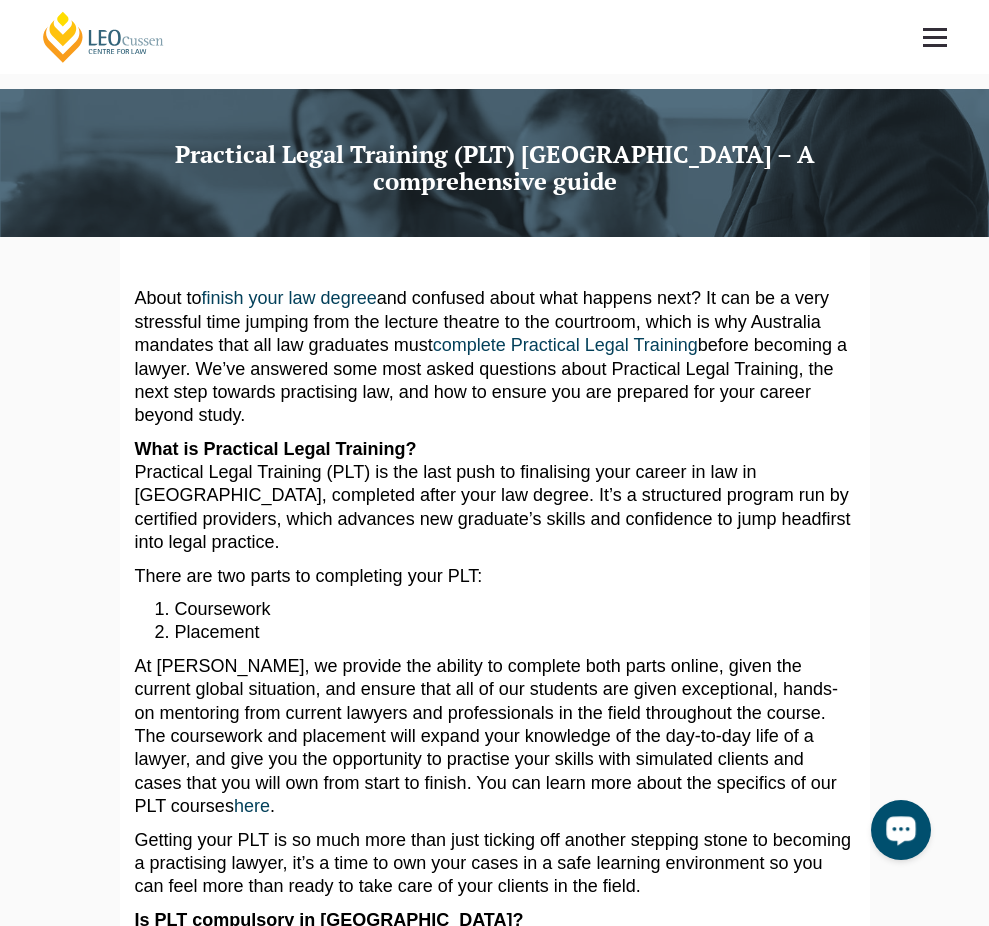 click 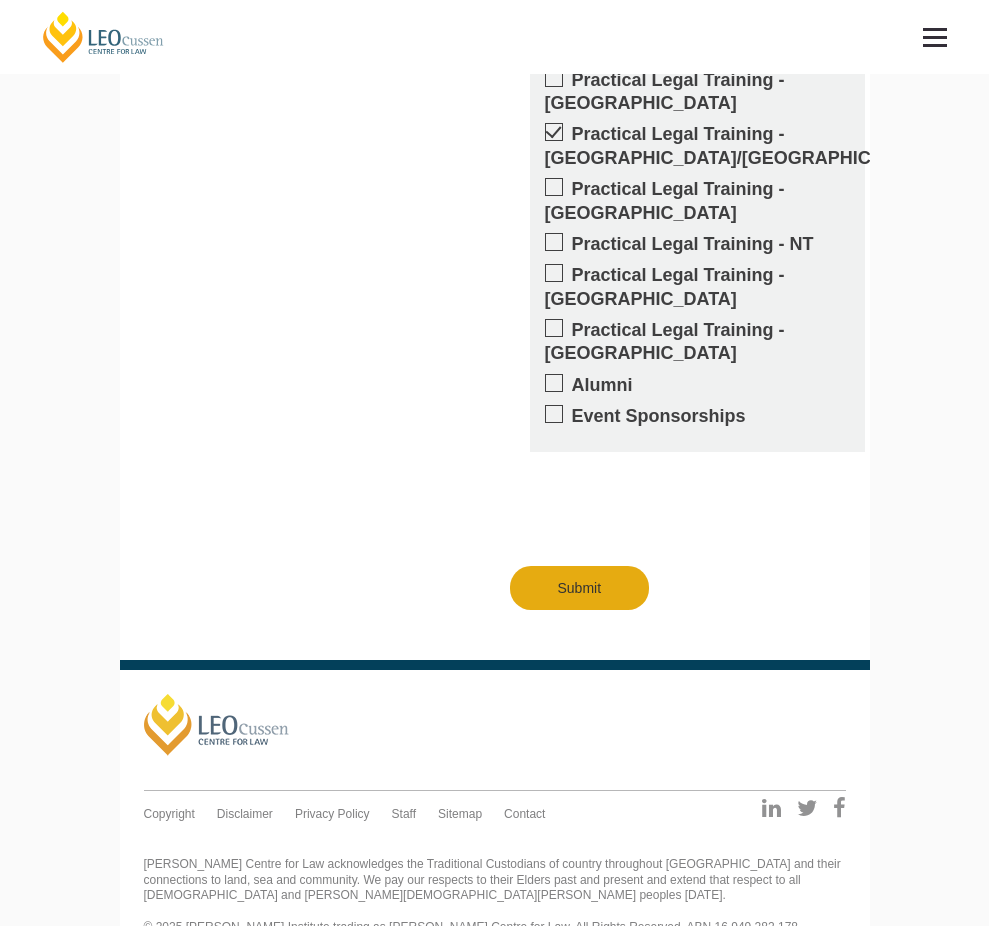 scroll, scrollTop: 2389, scrollLeft: 0, axis: vertical 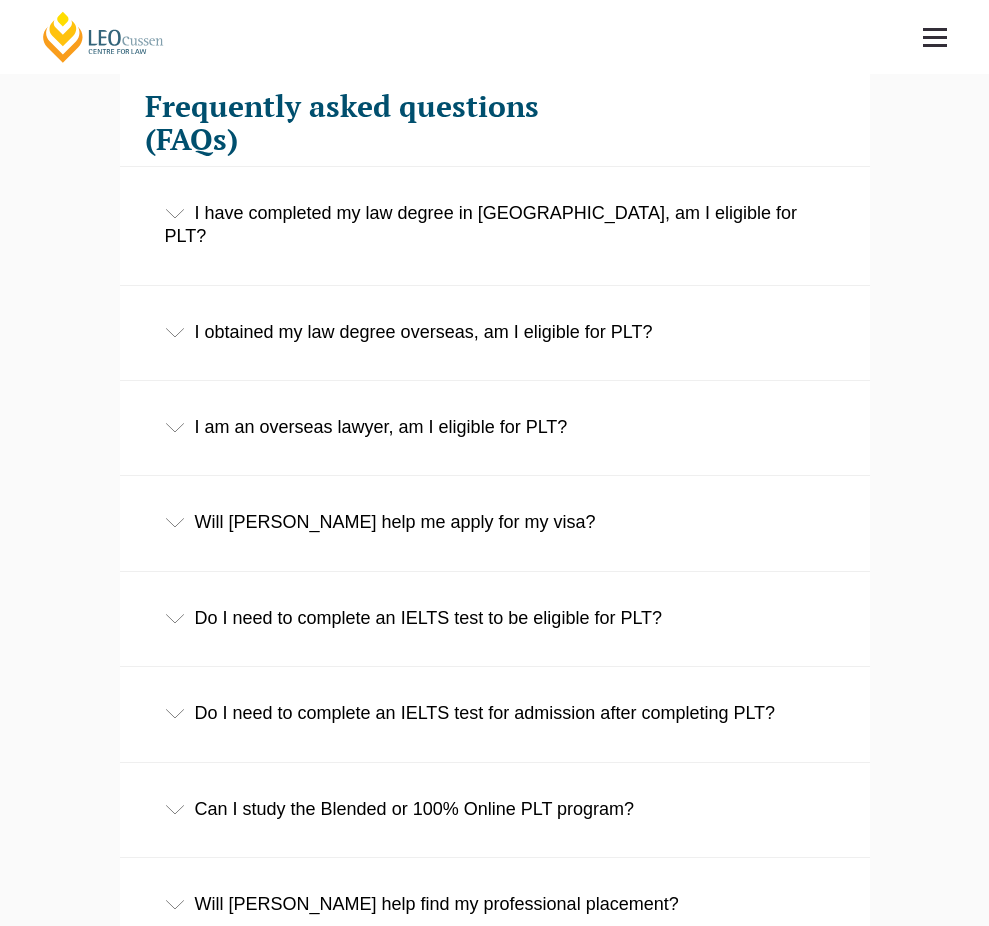 click on "I am an overseas lawyer, am I eligible for PLT?" at bounding box center [495, 427] 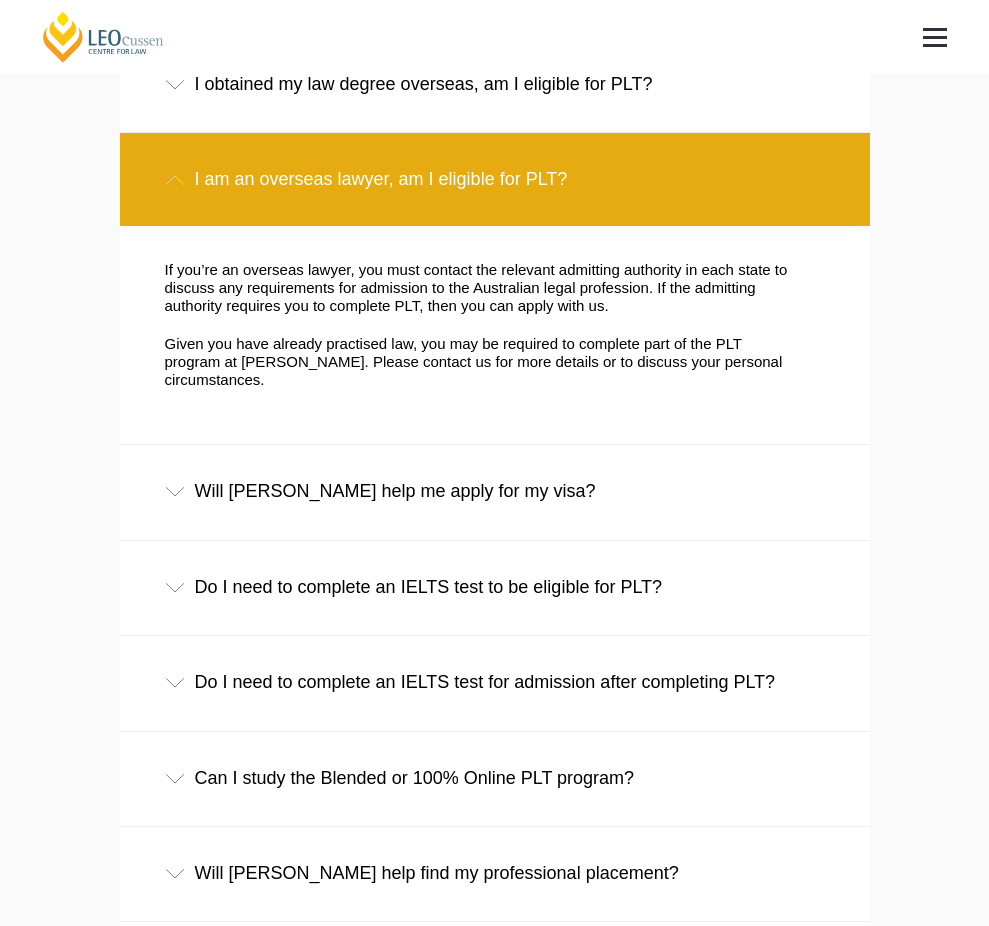 scroll, scrollTop: 3400, scrollLeft: 0, axis: vertical 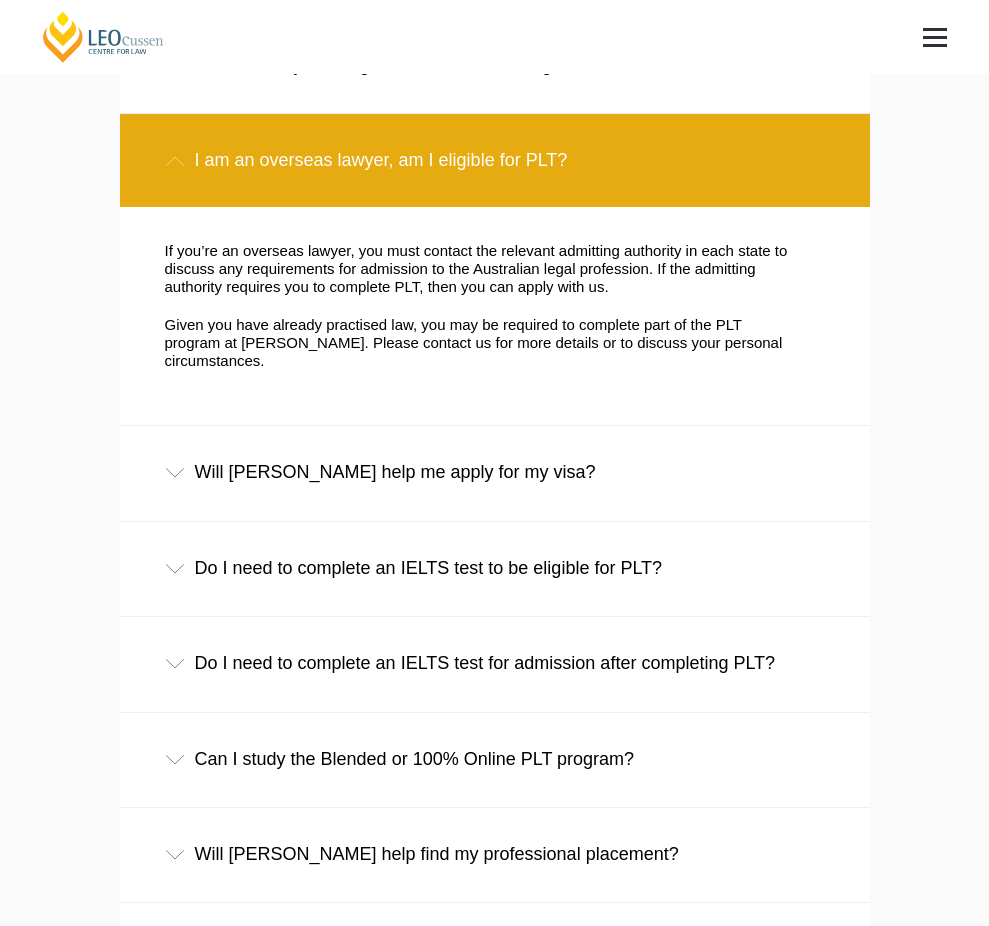 click on "Will Leo Cussen help me apply for my visa?" at bounding box center [495, 472] 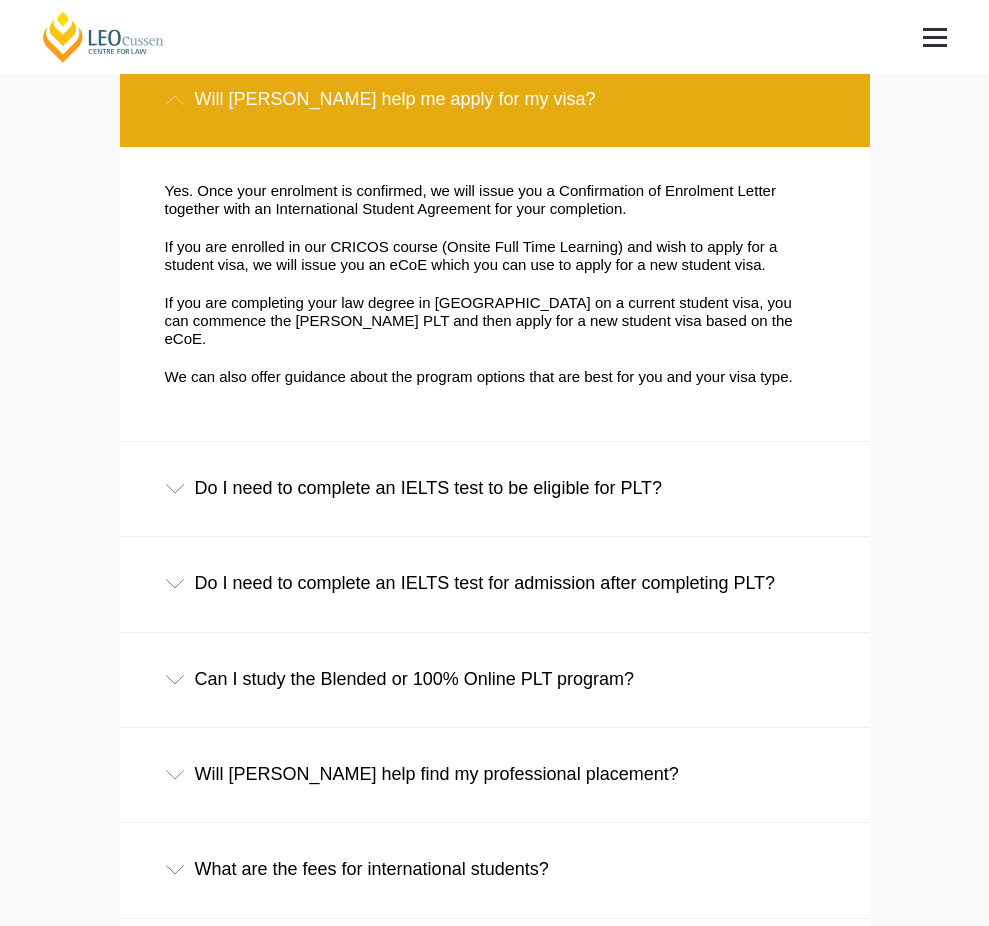 scroll, scrollTop: 3785, scrollLeft: 0, axis: vertical 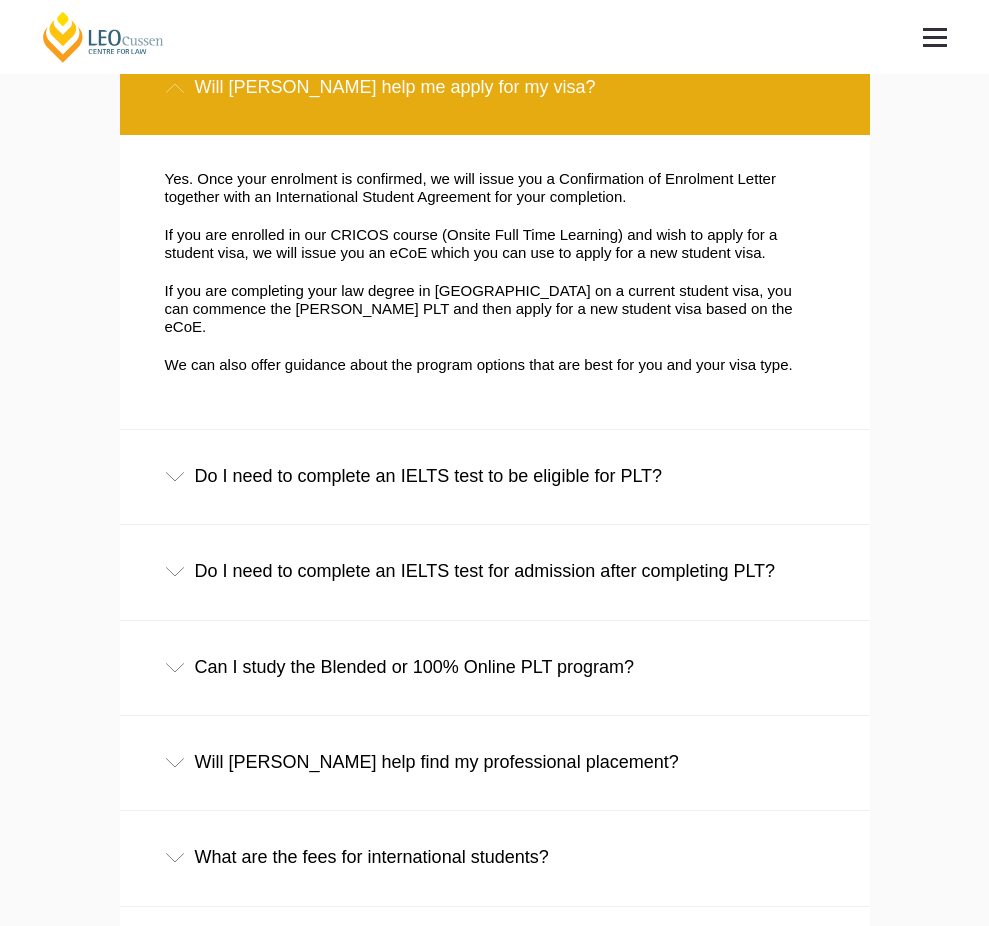 click on "Do I need to complete an IELTS test to be eligible for PLT?" at bounding box center (495, 476) 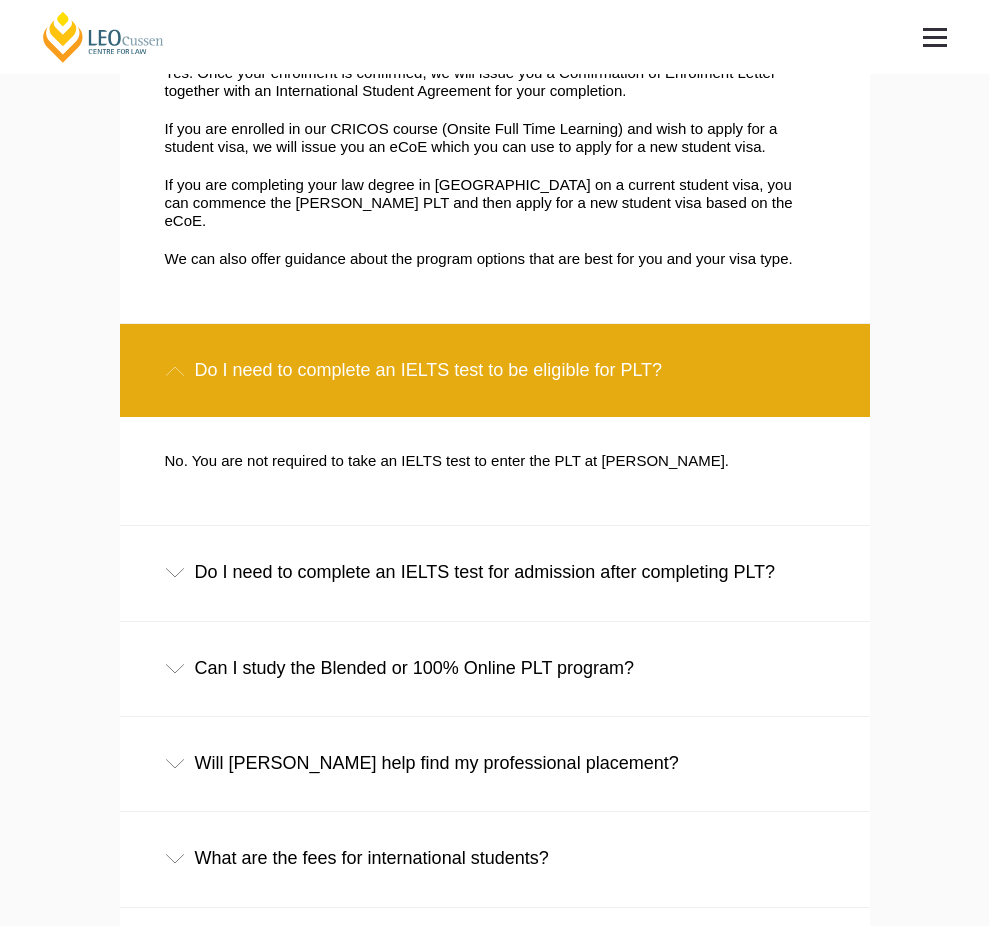 scroll, scrollTop: 3880, scrollLeft: 0, axis: vertical 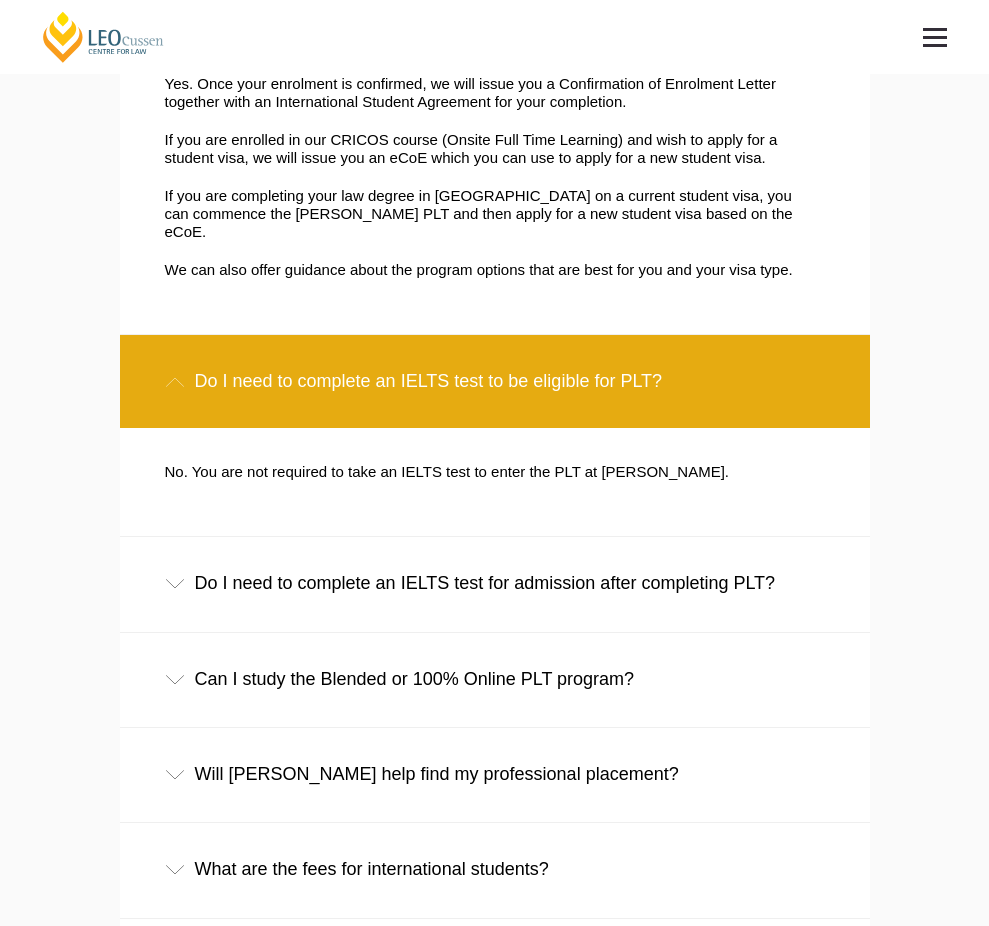 click on "Will Leo Cussen help find my professional placement?" at bounding box center [495, 774] 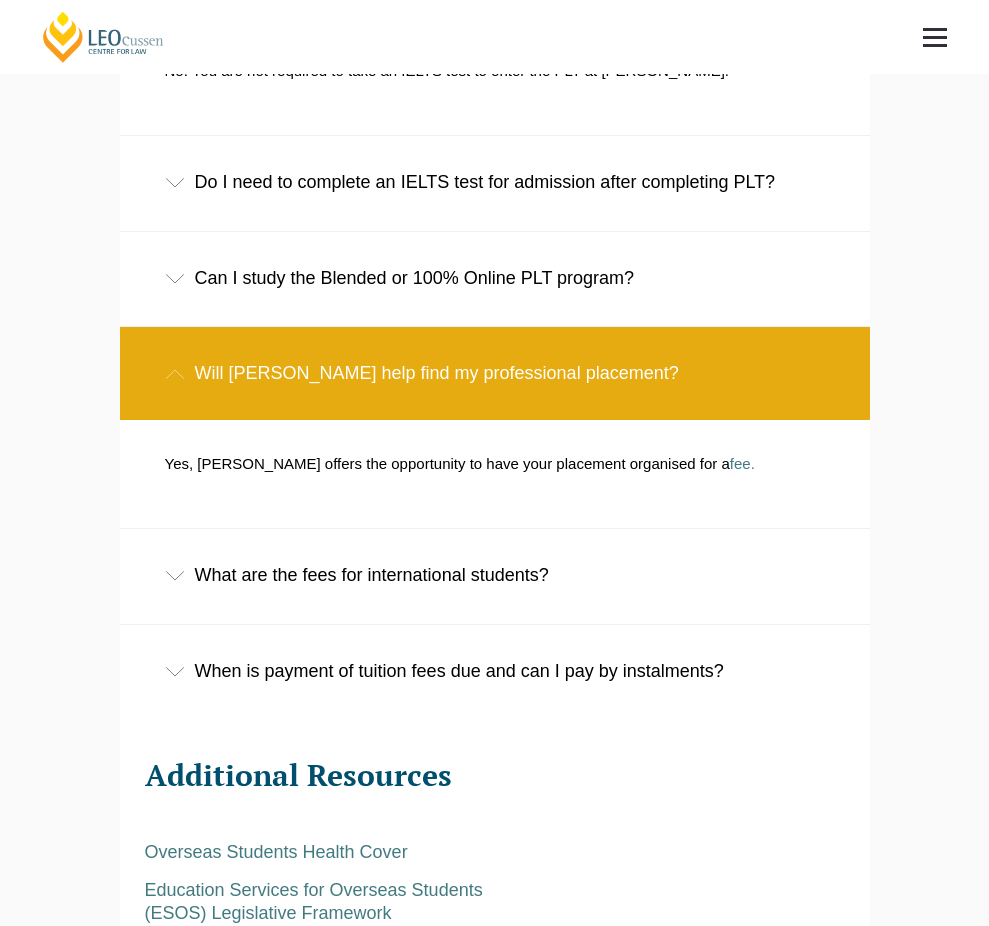 scroll, scrollTop: 4285, scrollLeft: 0, axis: vertical 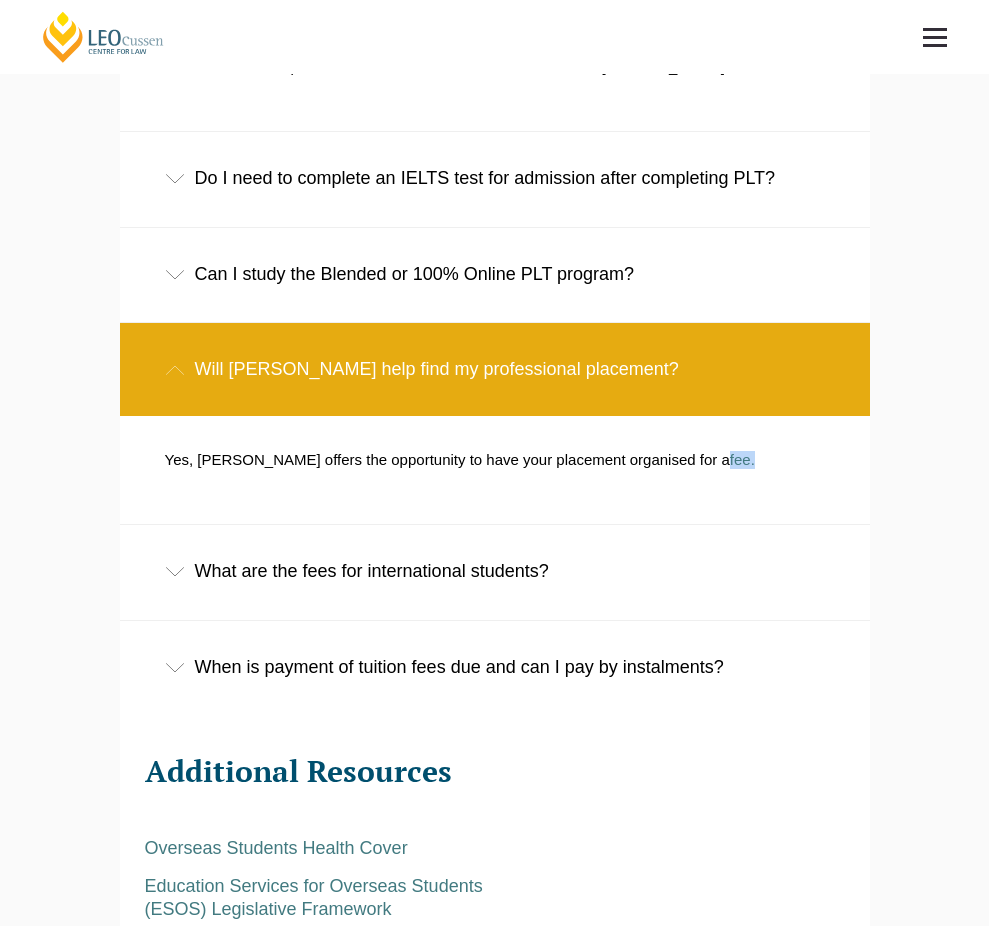 click on "What are the fees for international students?" at bounding box center (495, 571) 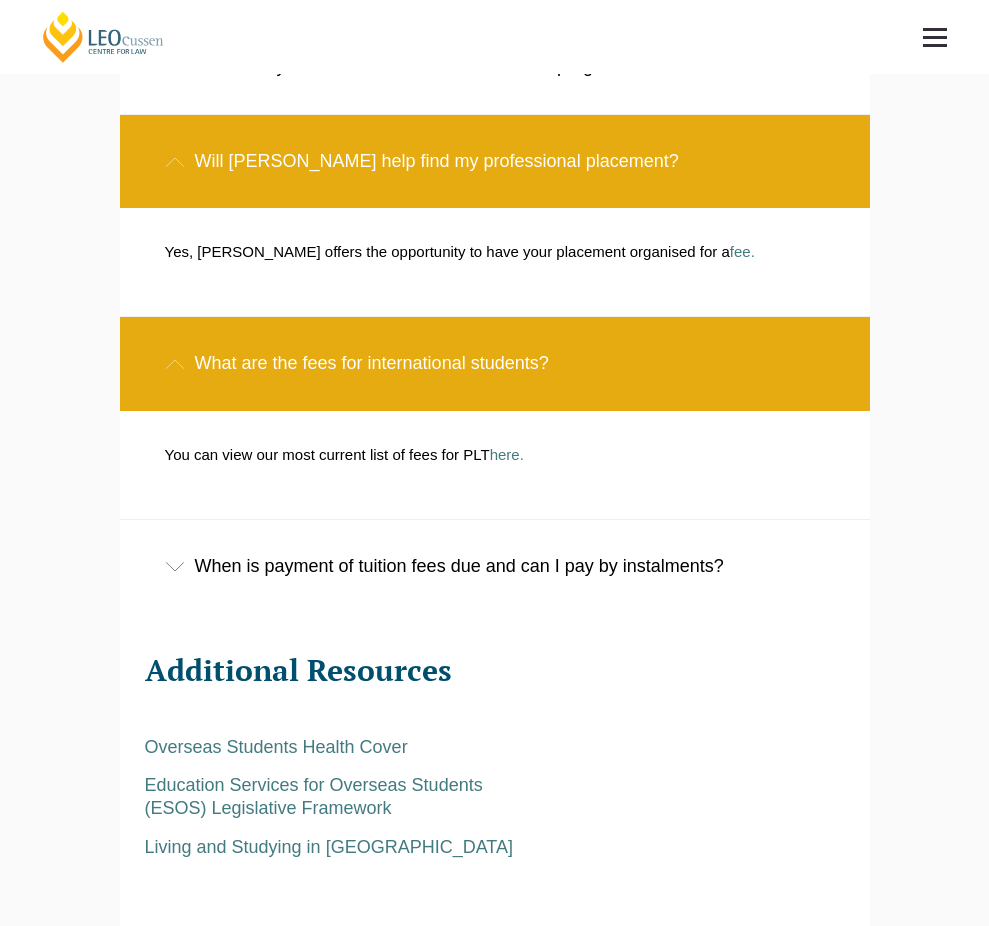scroll, scrollTop: 4516, scrollLeft: 0, axis: vertical 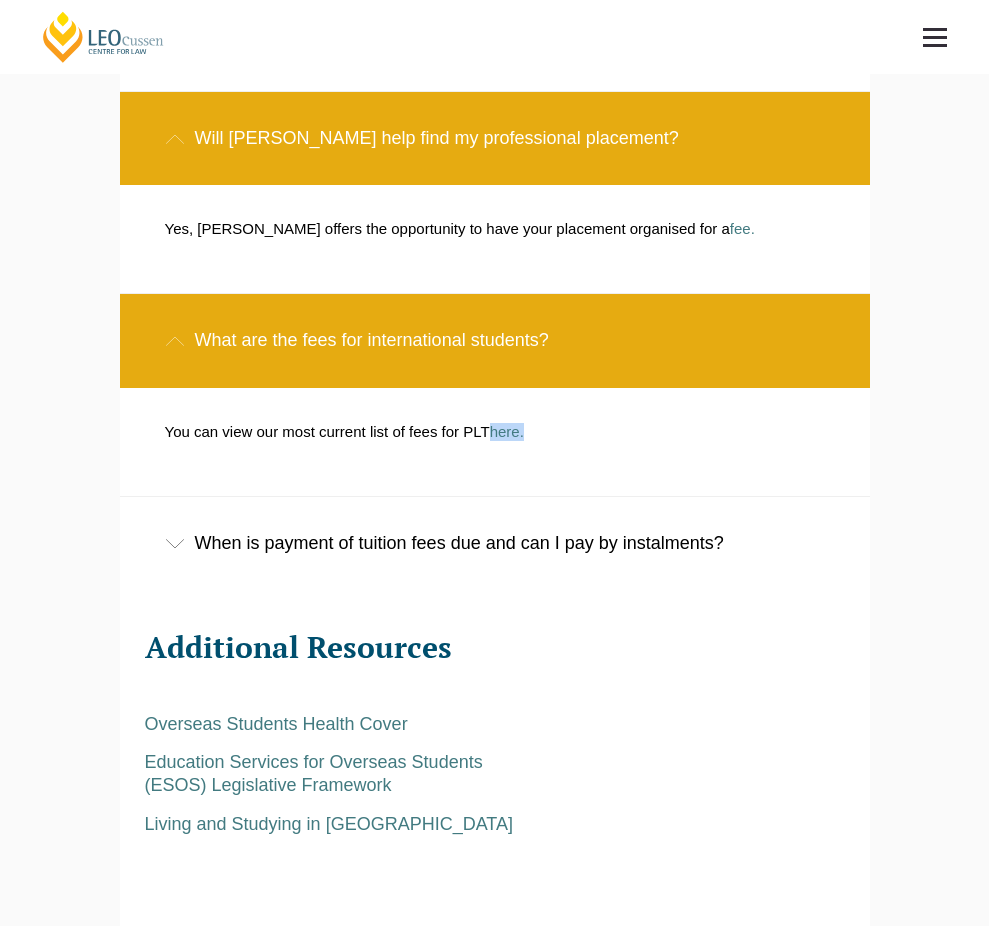 click on "When is payment of tuition fees due and can I pay by instalments?" at bounding box center [495, 543] 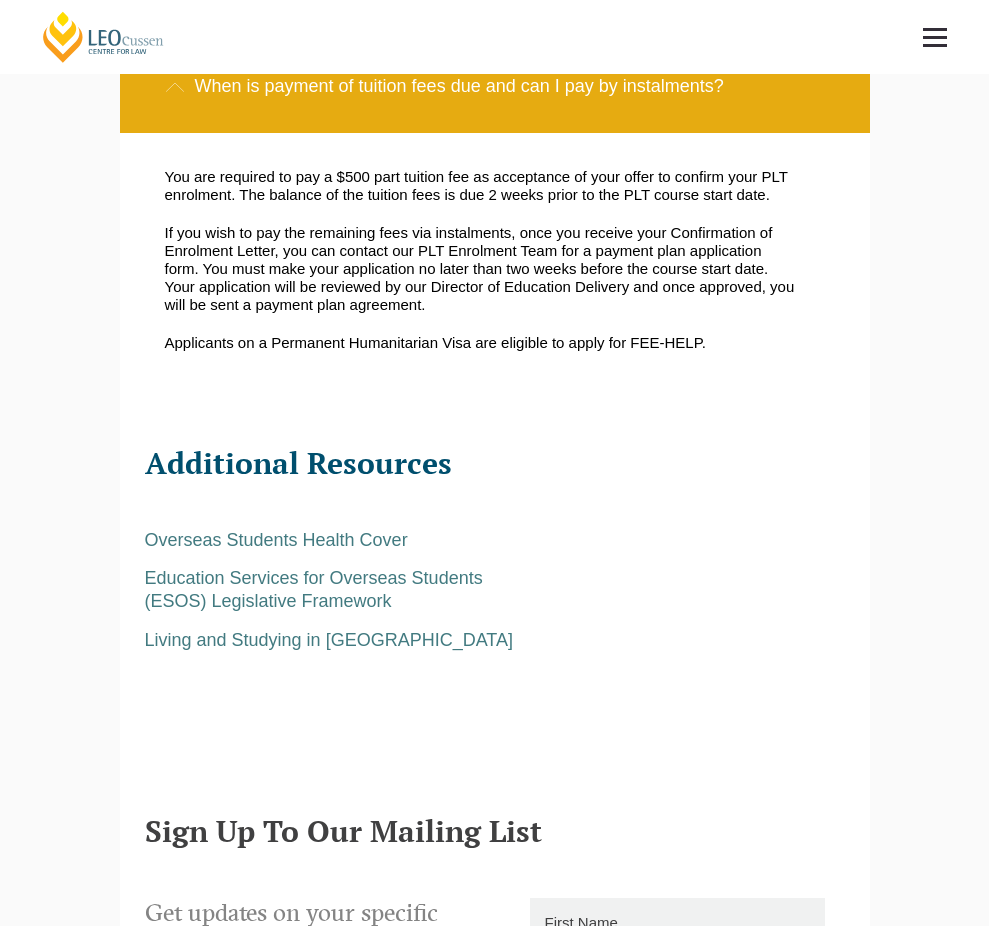 scroll, scrollTop: 4970, scrollLeft: 0, axis: vertical 